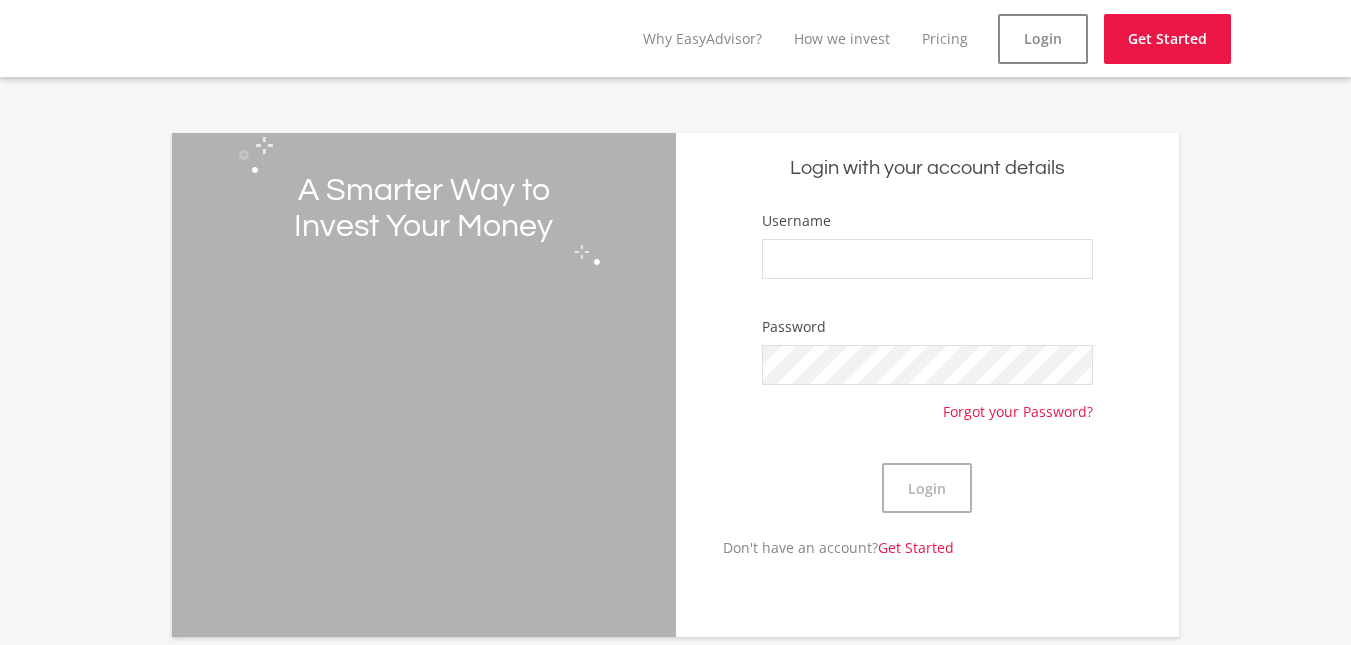 scroll, scrollTop: 0, scrollLeft: 0, axis: both 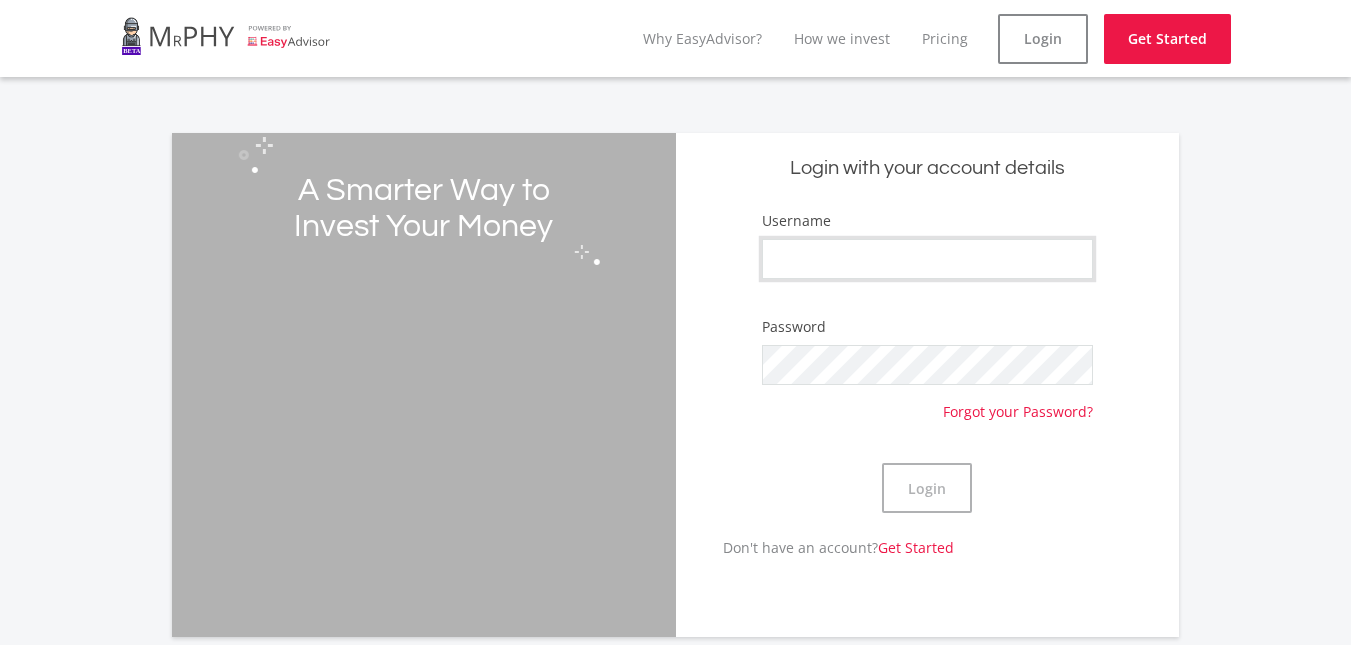 click on "Username" at bounding box center (928, 259) 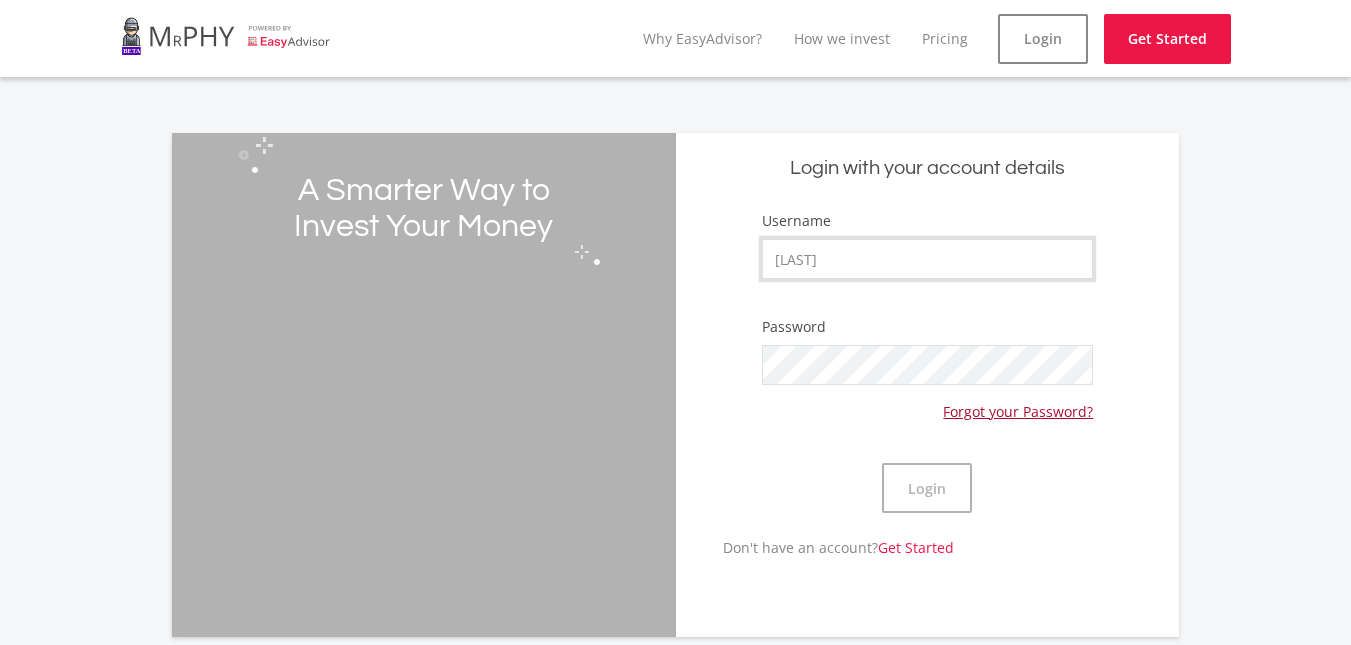 type on "[LAST]" 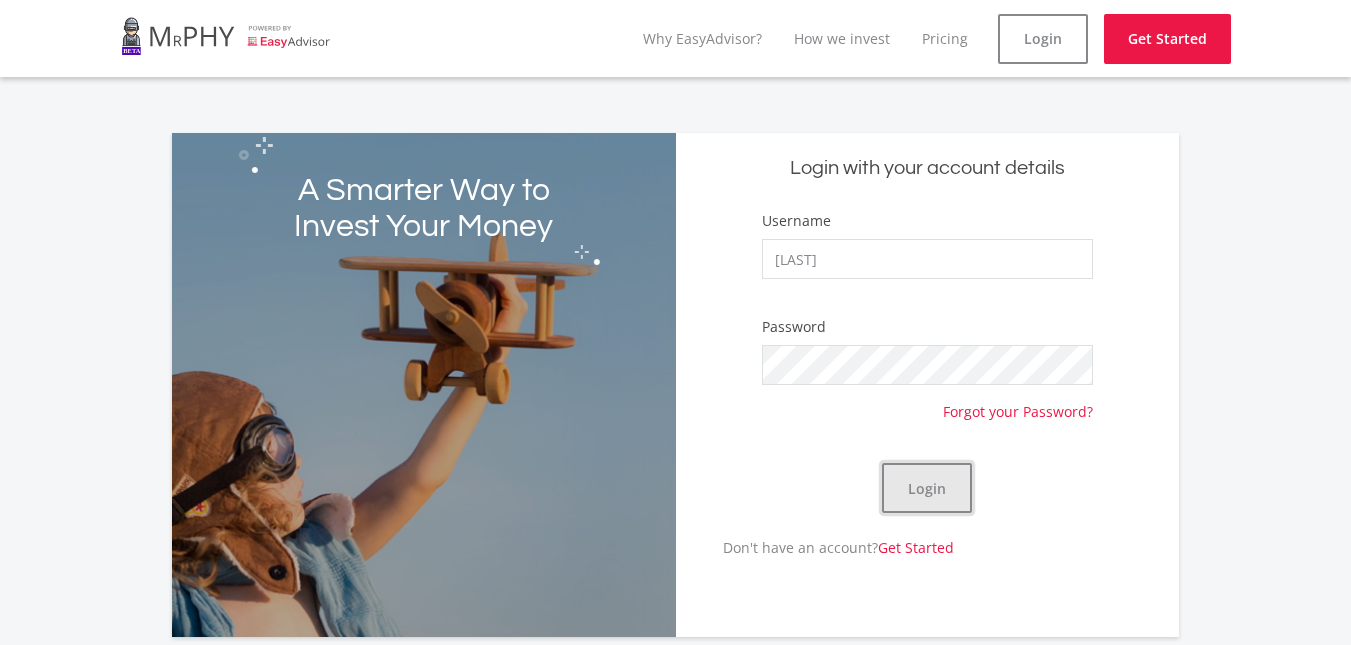 click on "Login" at bounding box center [927, 488] 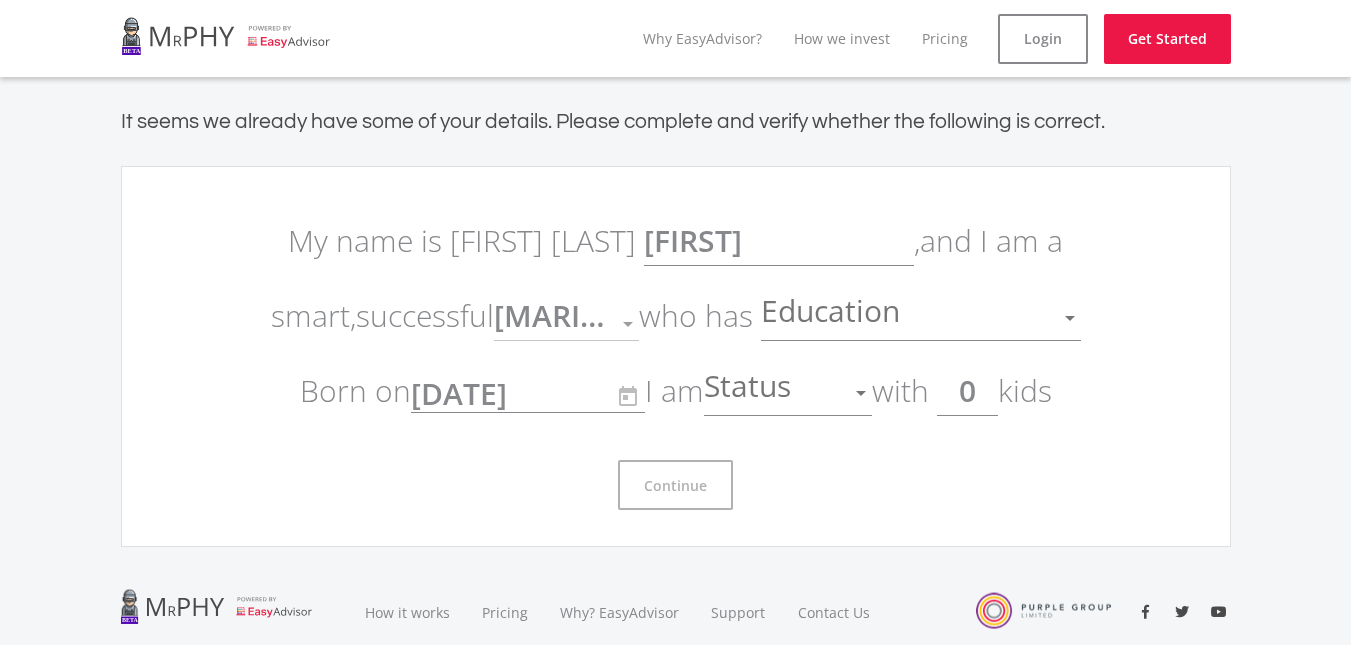 click at bounding box center [861, 393] 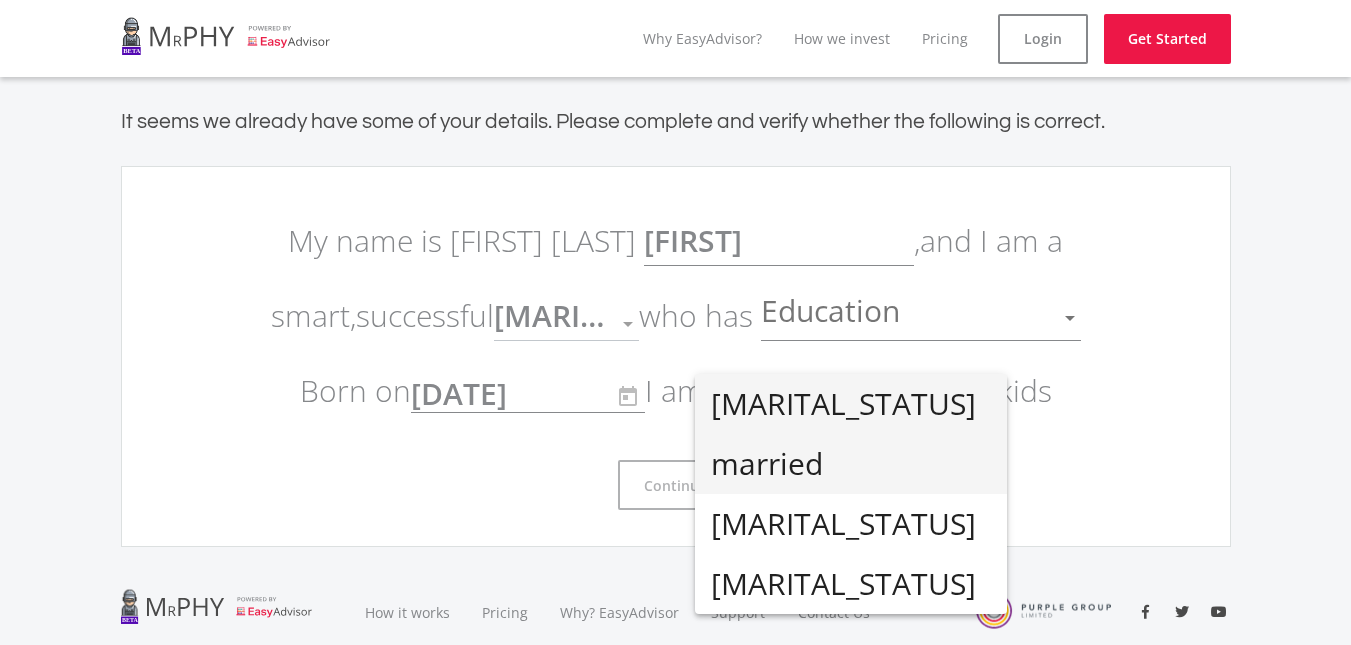 click on "married" at bounding box center [851, 464] 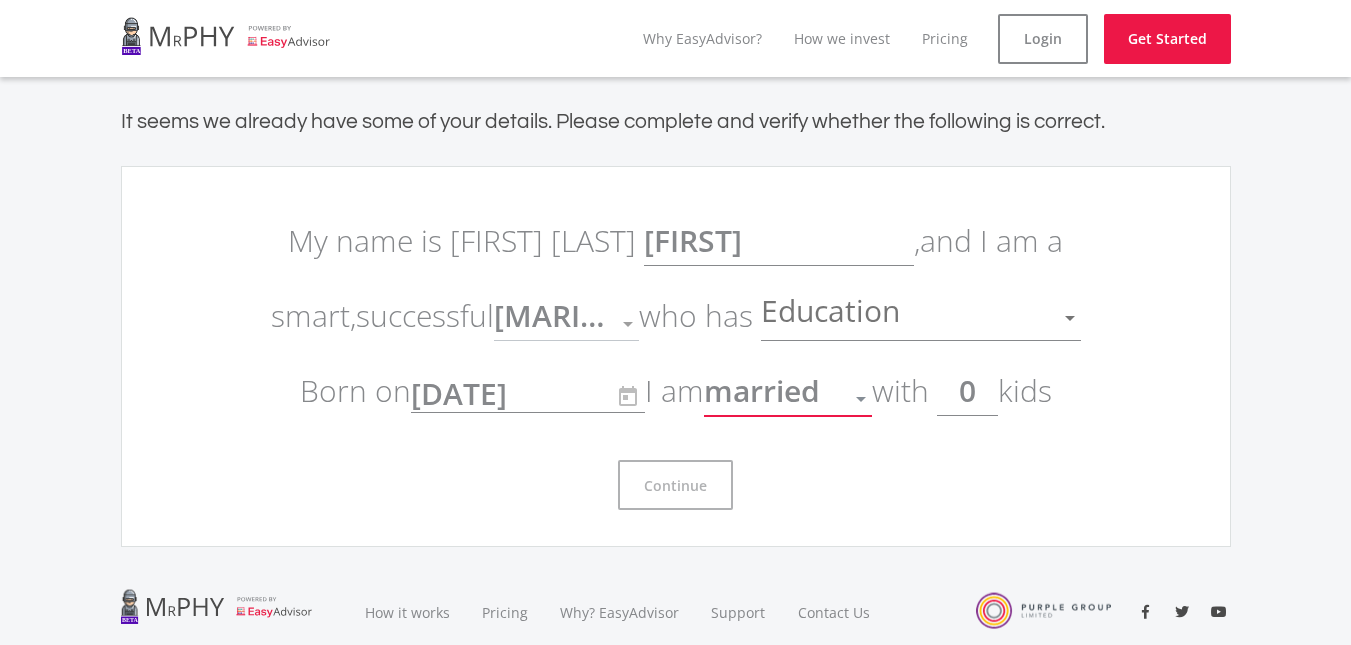 click on "0" at bounding box center (967, 391) 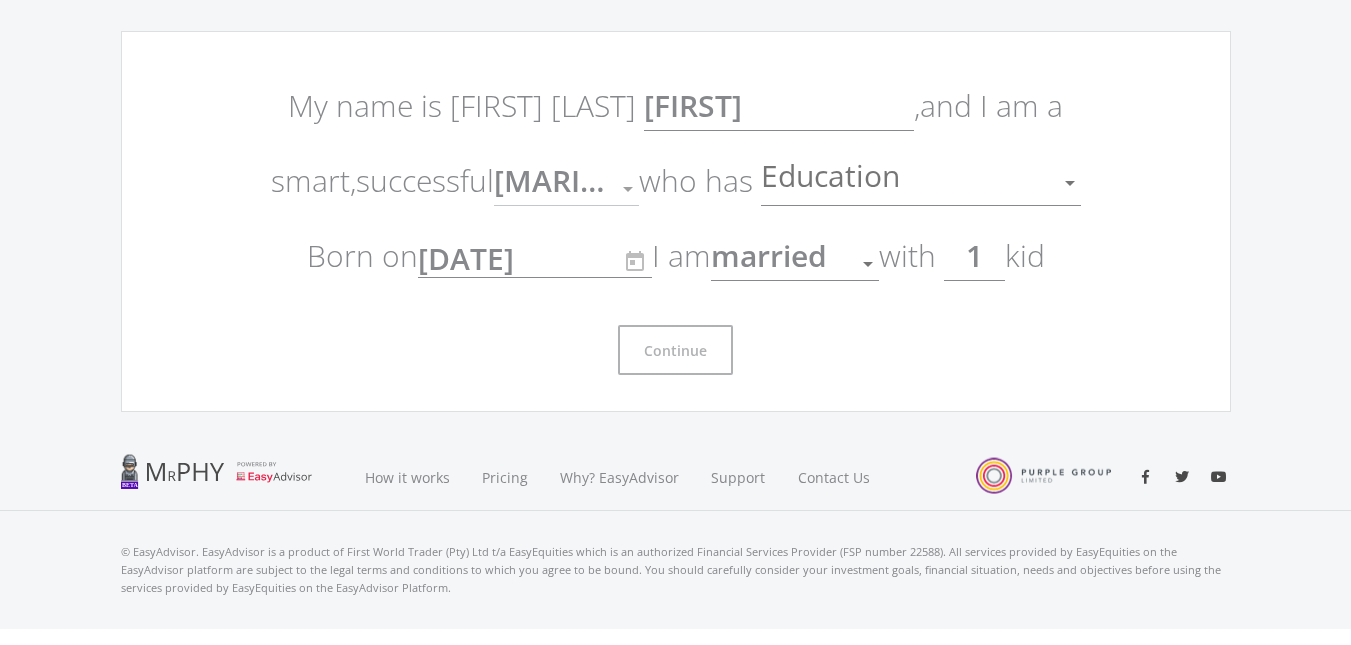 scroll, scrollTop: 161, scrollLeft: 0, axis: vertical 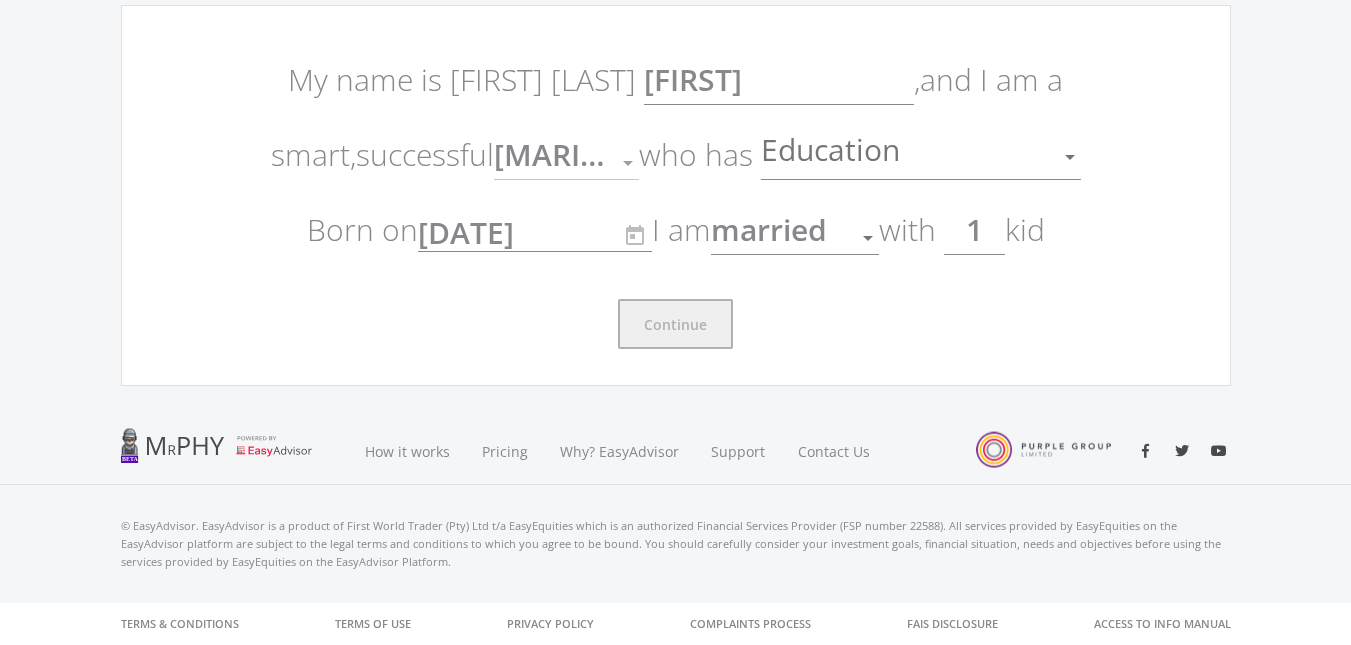 type on "1" 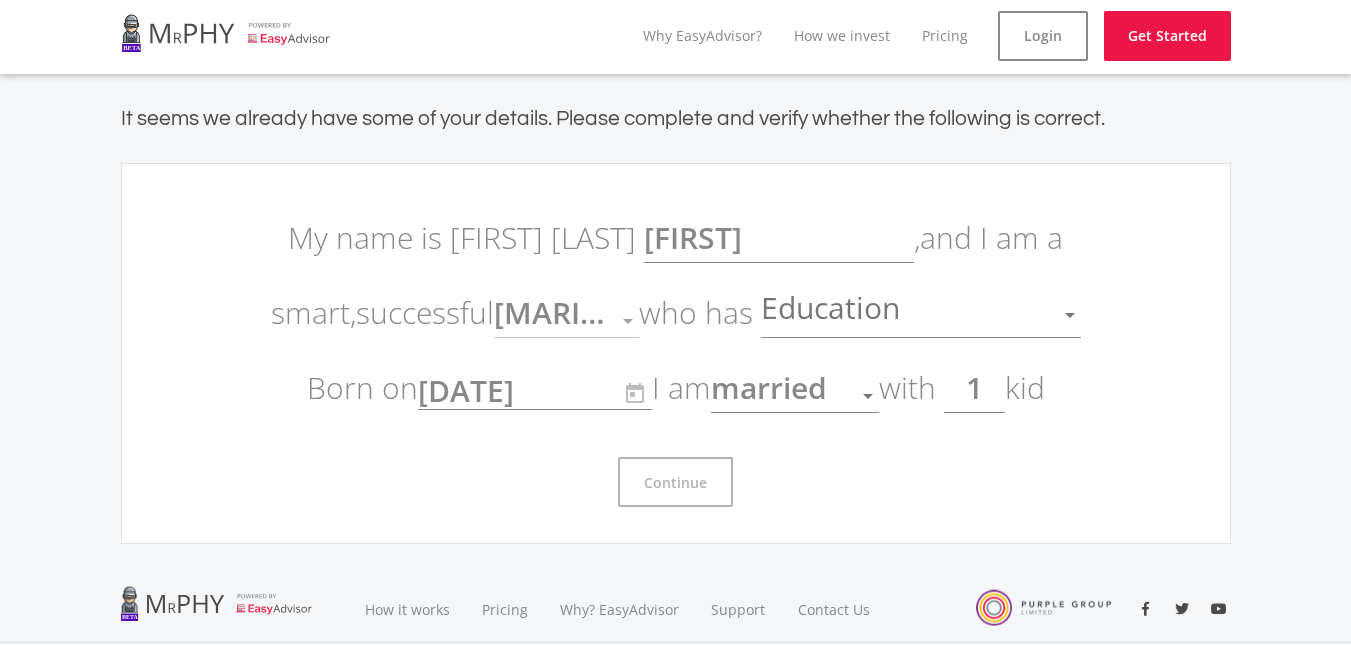 scroll, scrollTop: 0, scrollLeft: 0, axis: both 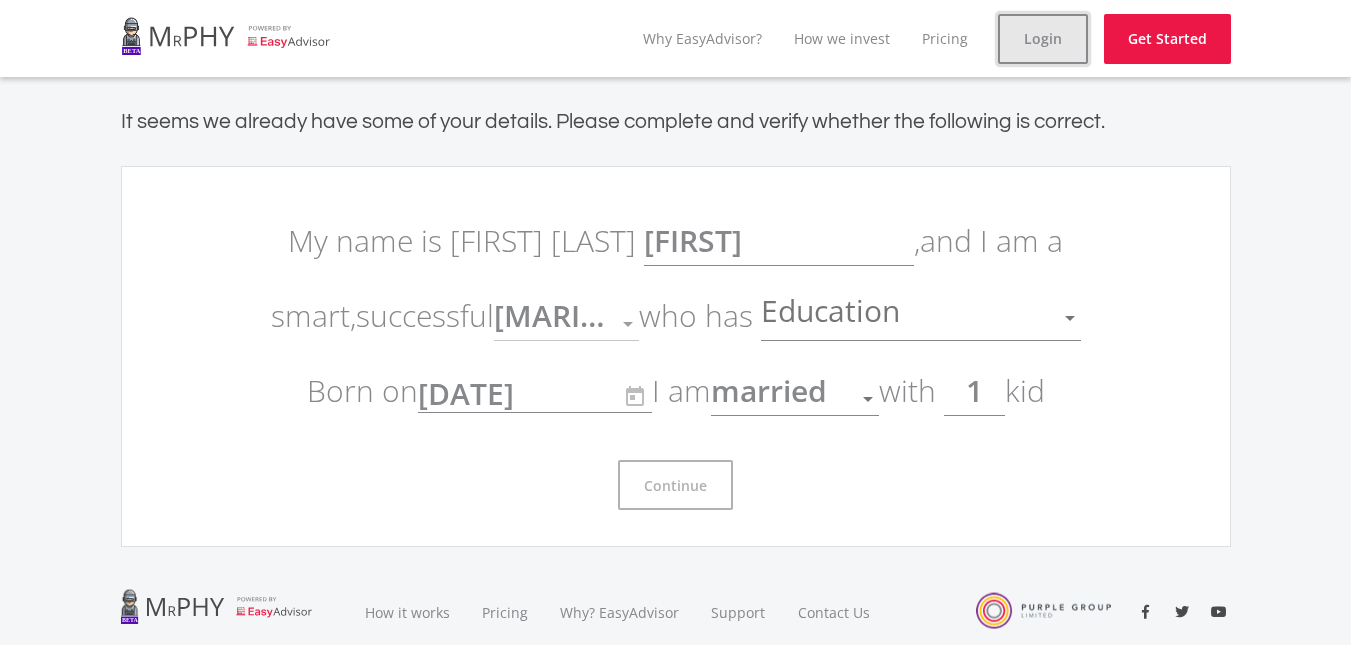 click on "Login" at bounding box center (1043, 39) 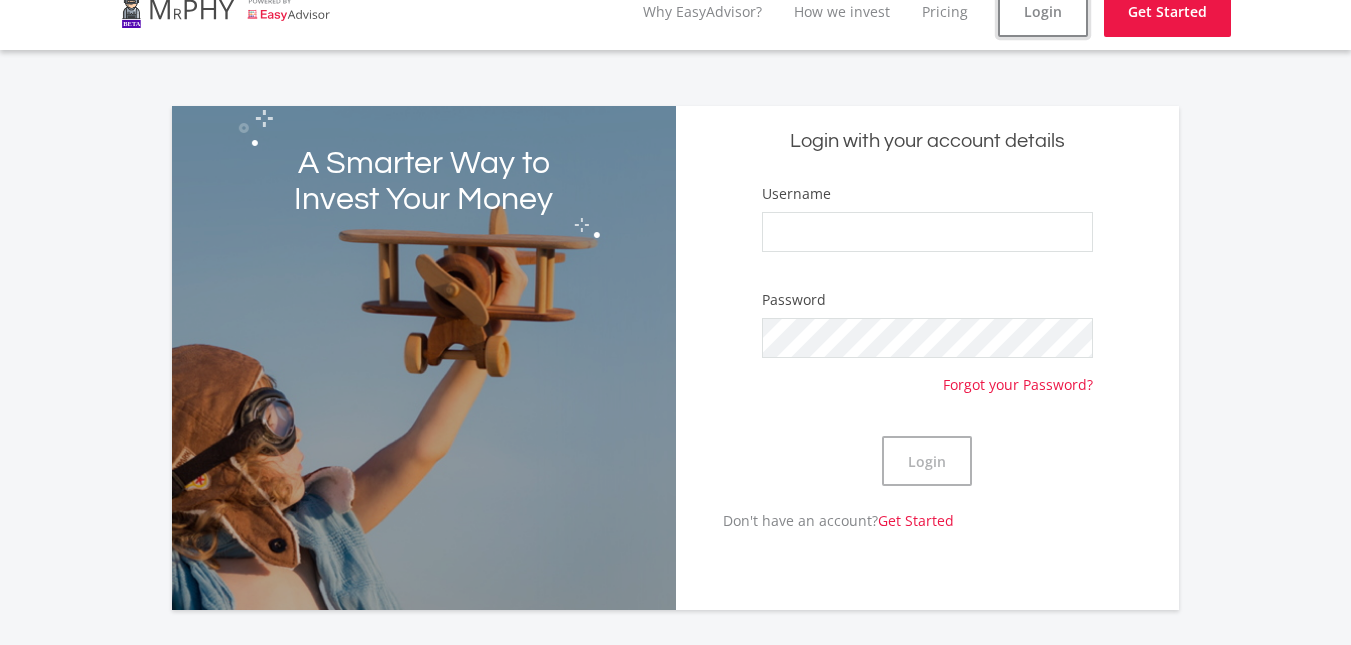 scroll, scrollTop: 0, scrollLeft: 0, axis: both 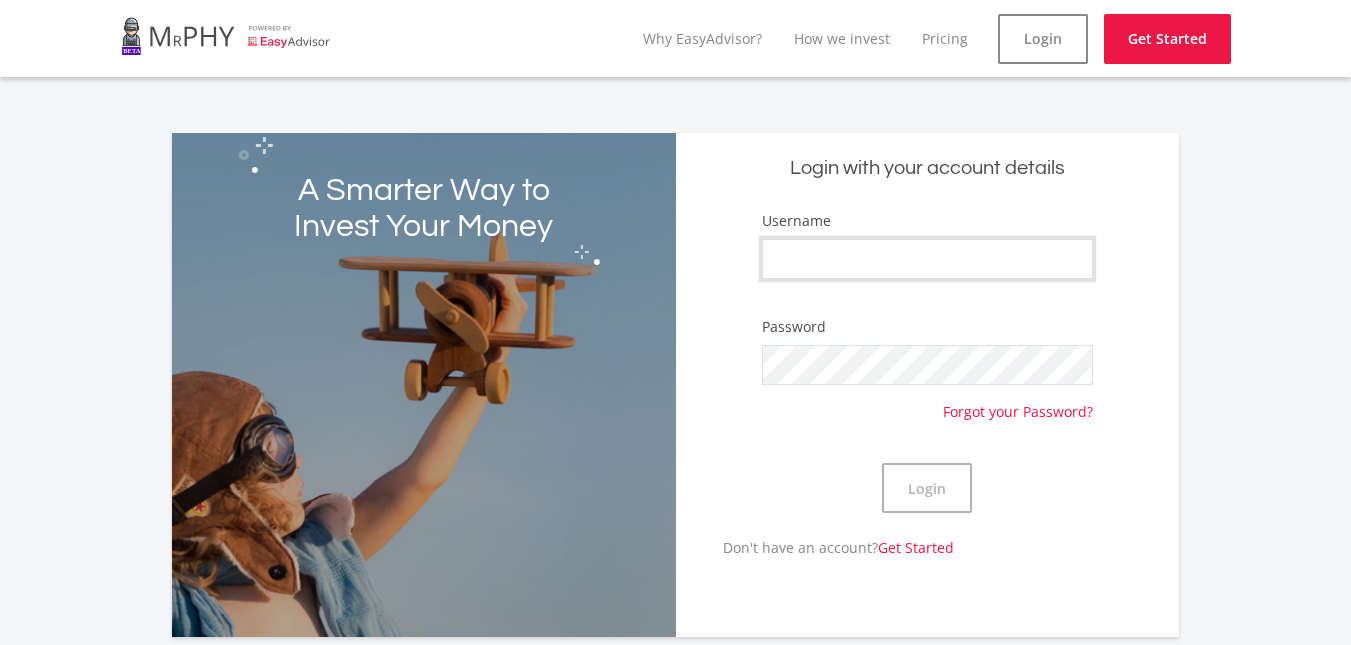click on "Username" at bounding box center (928, 259) 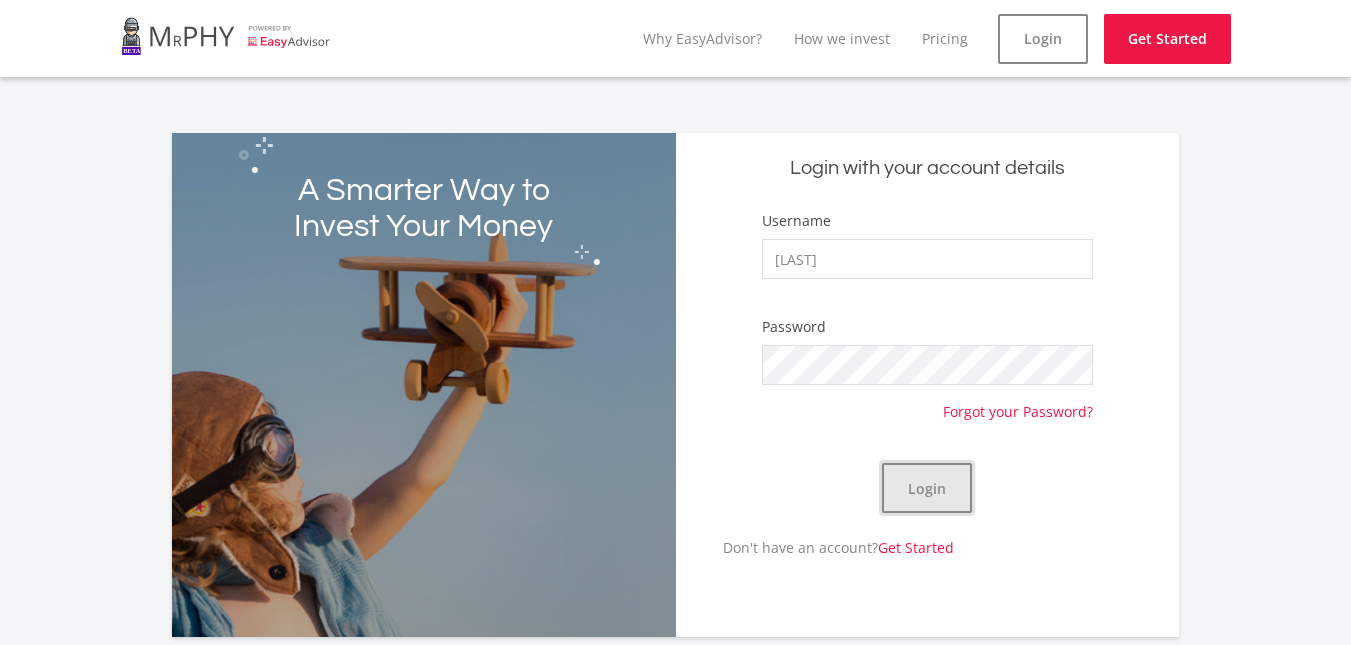 click on "Login" at bounding box center [927, 488] 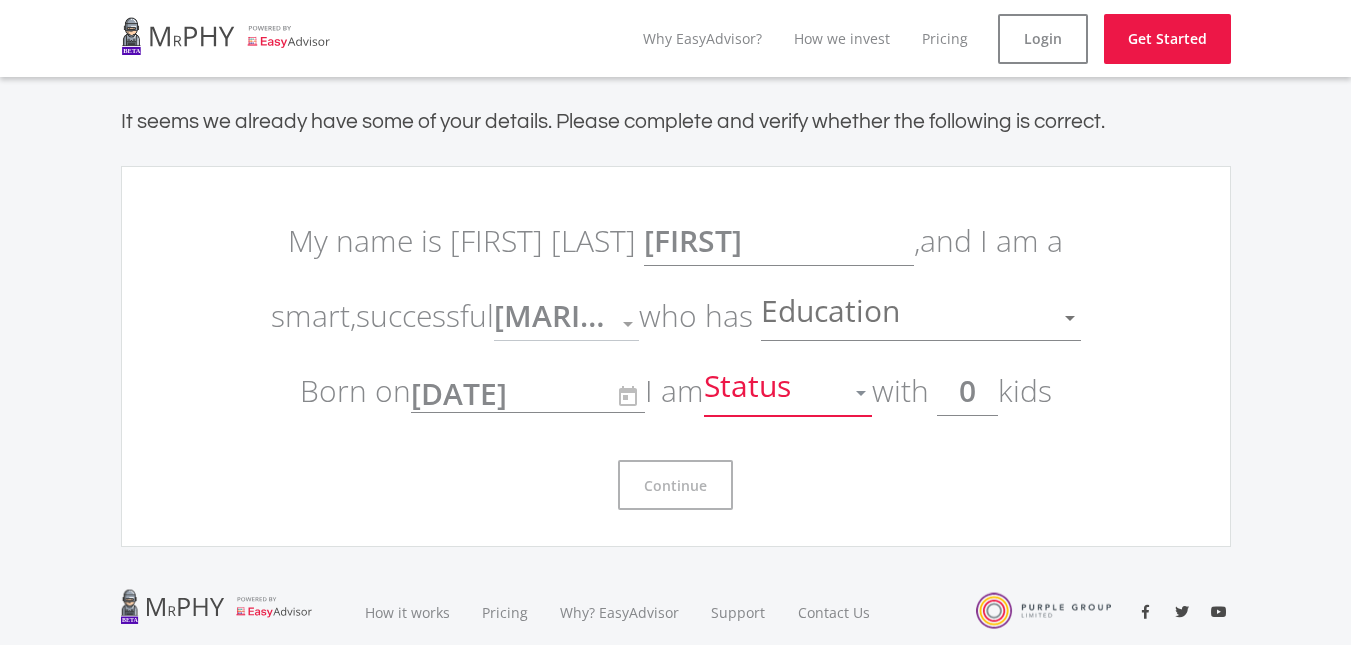 click at bounding box center (861, 393) 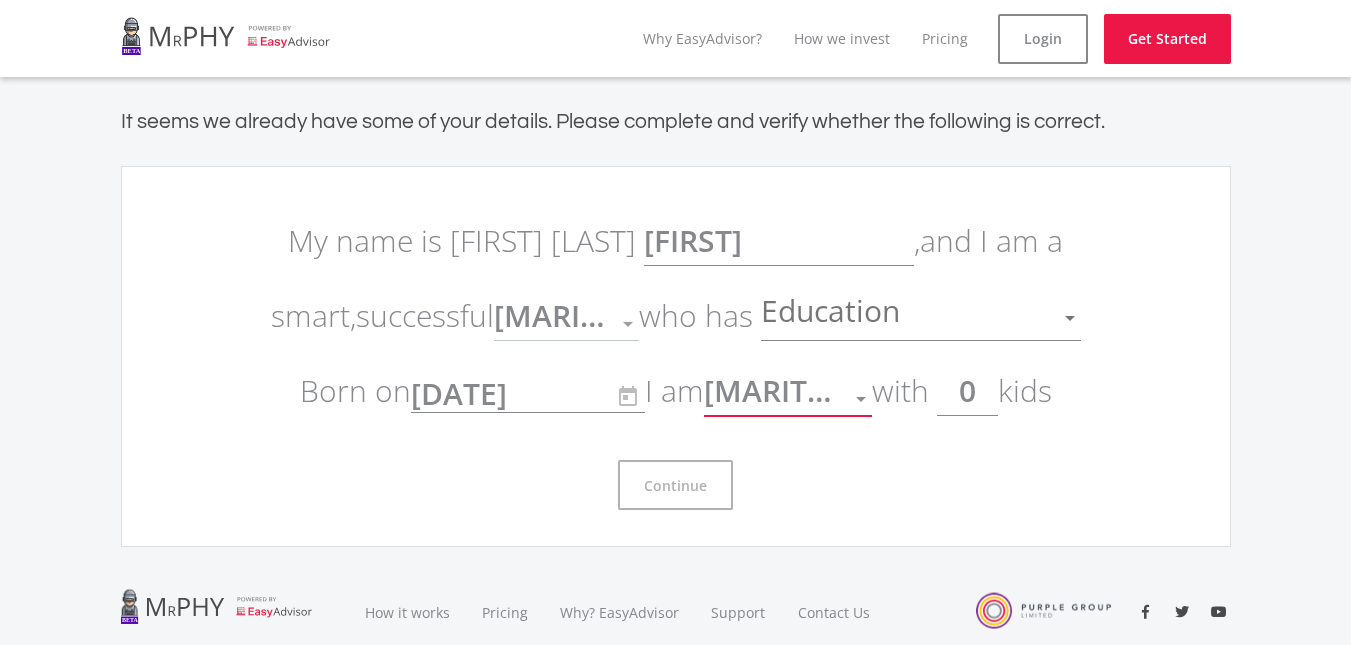 click at bounding box center (861, 399) 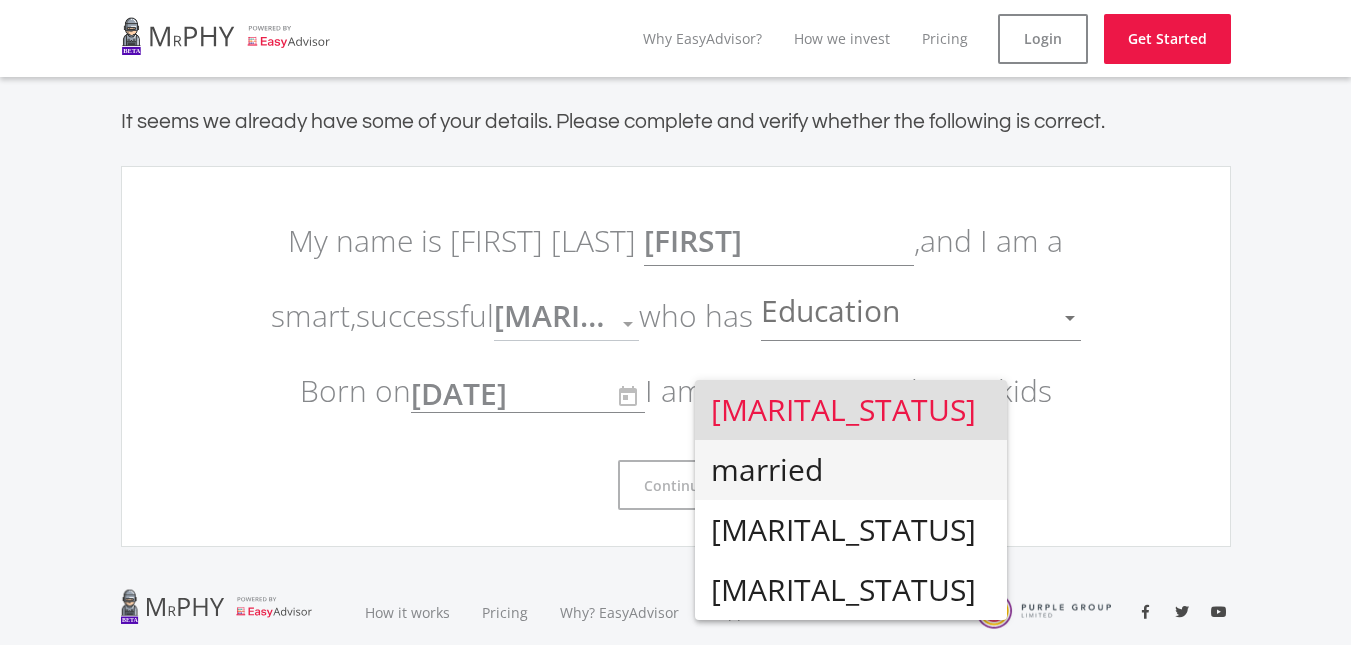 click on "married" at bounding box center [851, 470] 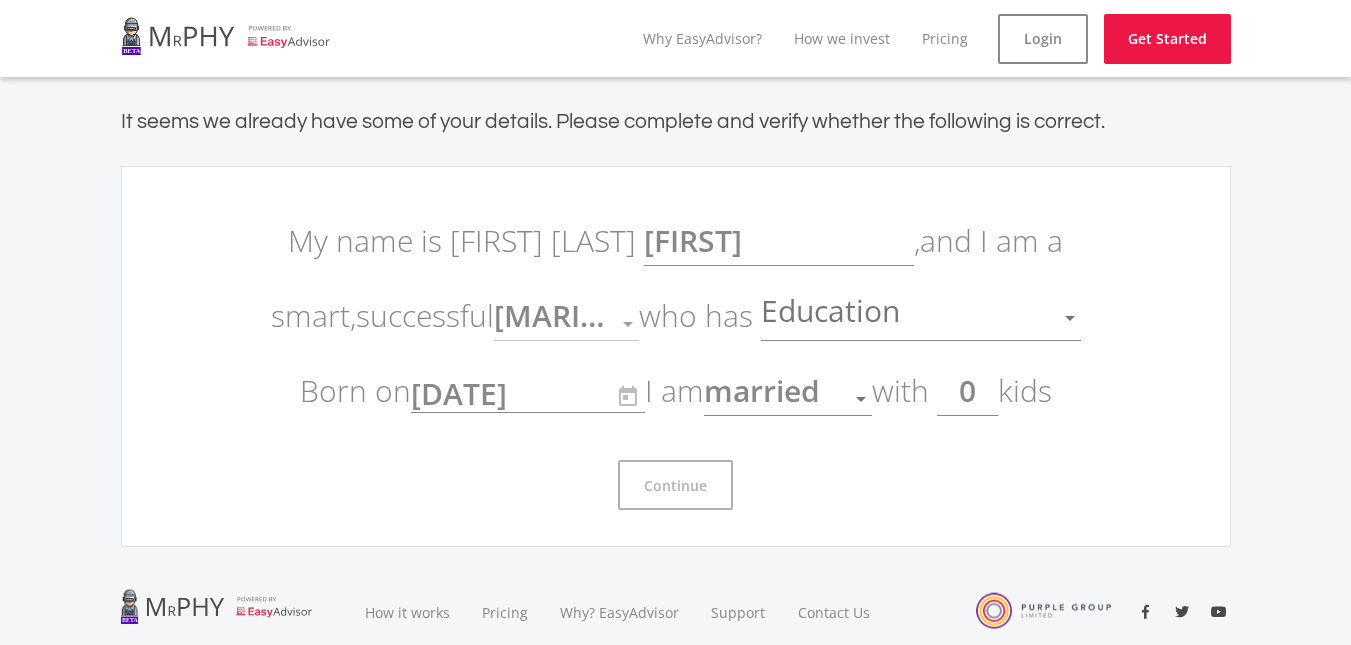 click on "0" at bounding box center [967, 391] 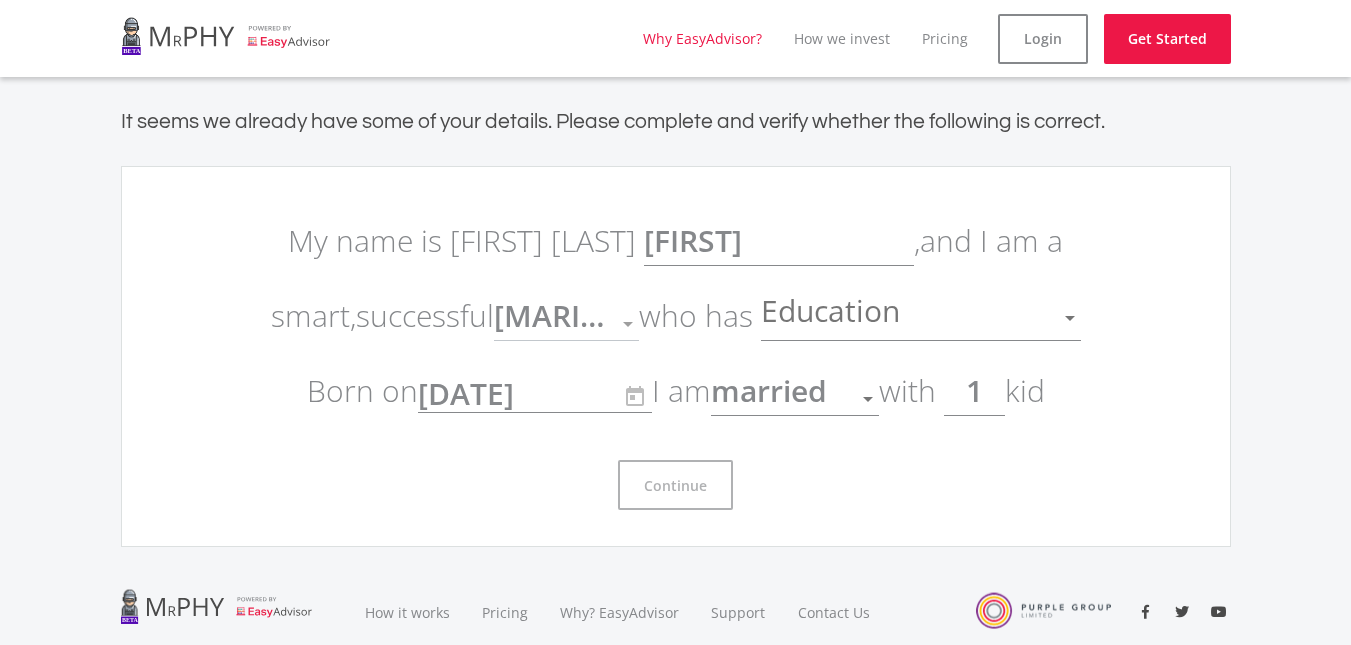 type on "1" 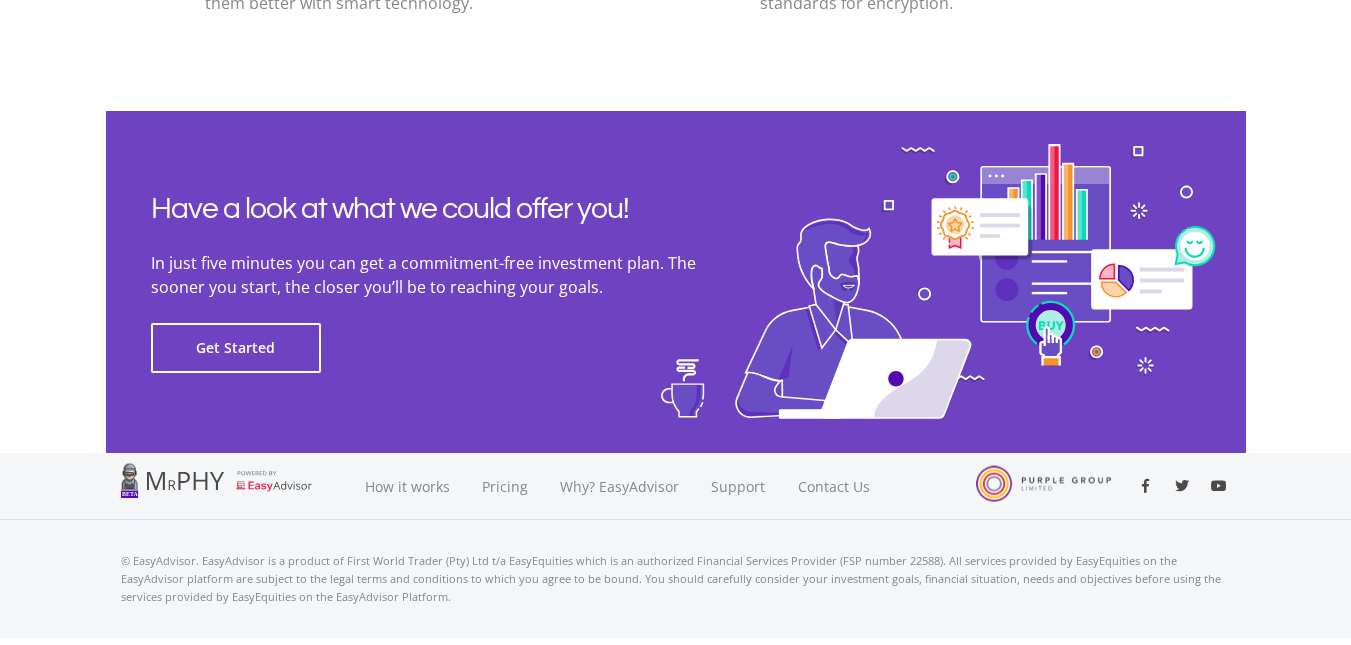 scroll, scrollTop: 4615, scrollLeft: 0, axis: vertical 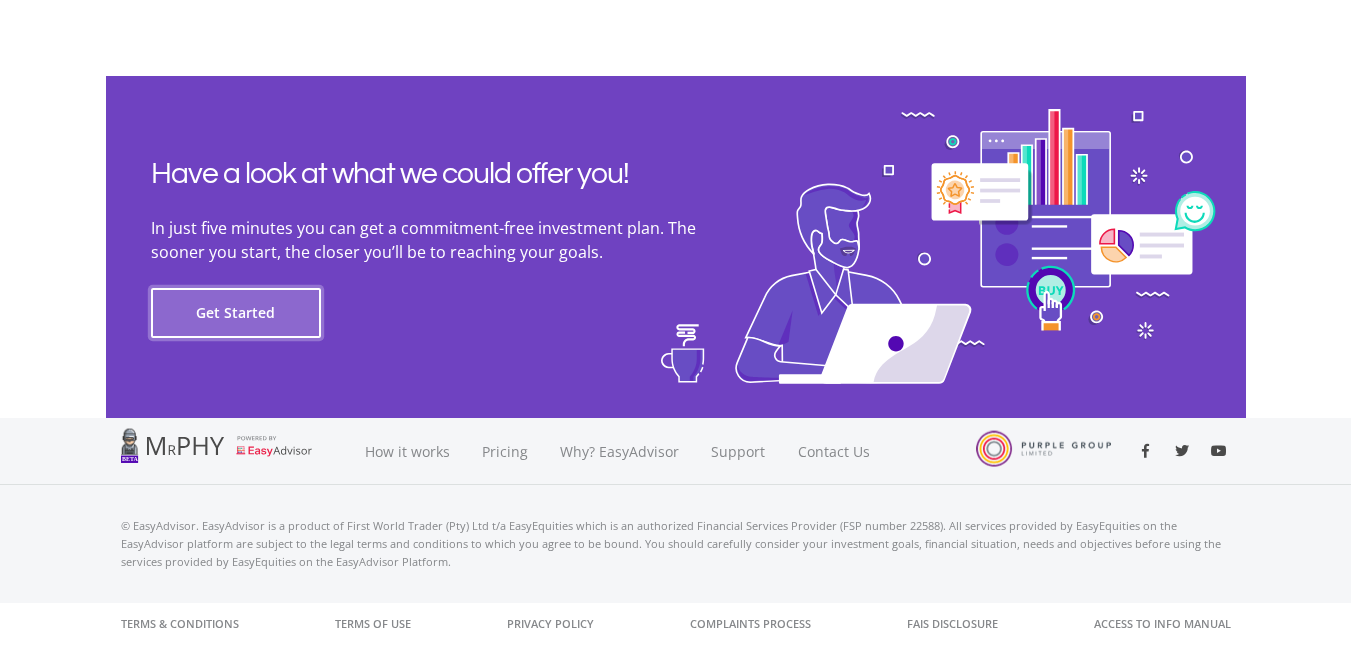 click on "Get Started" at bounding box center (236, 313) 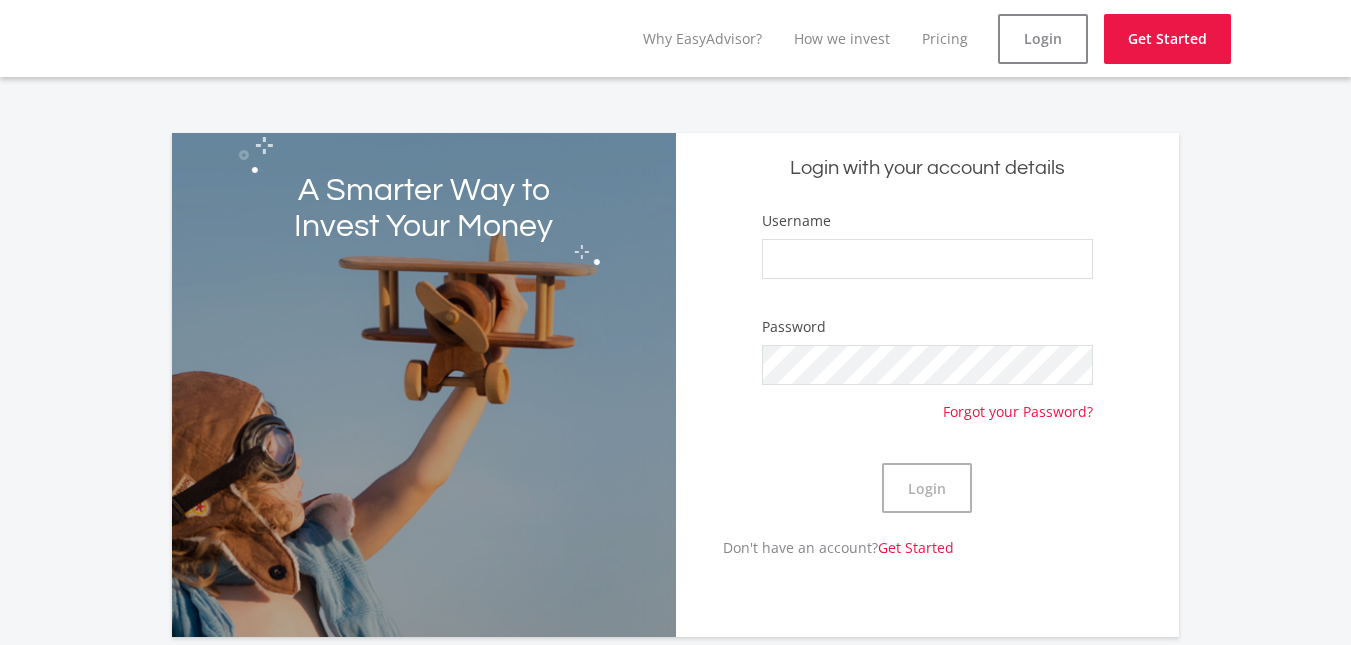 scroll, scrollTop: 0, scrollLeft: 0, axis: both 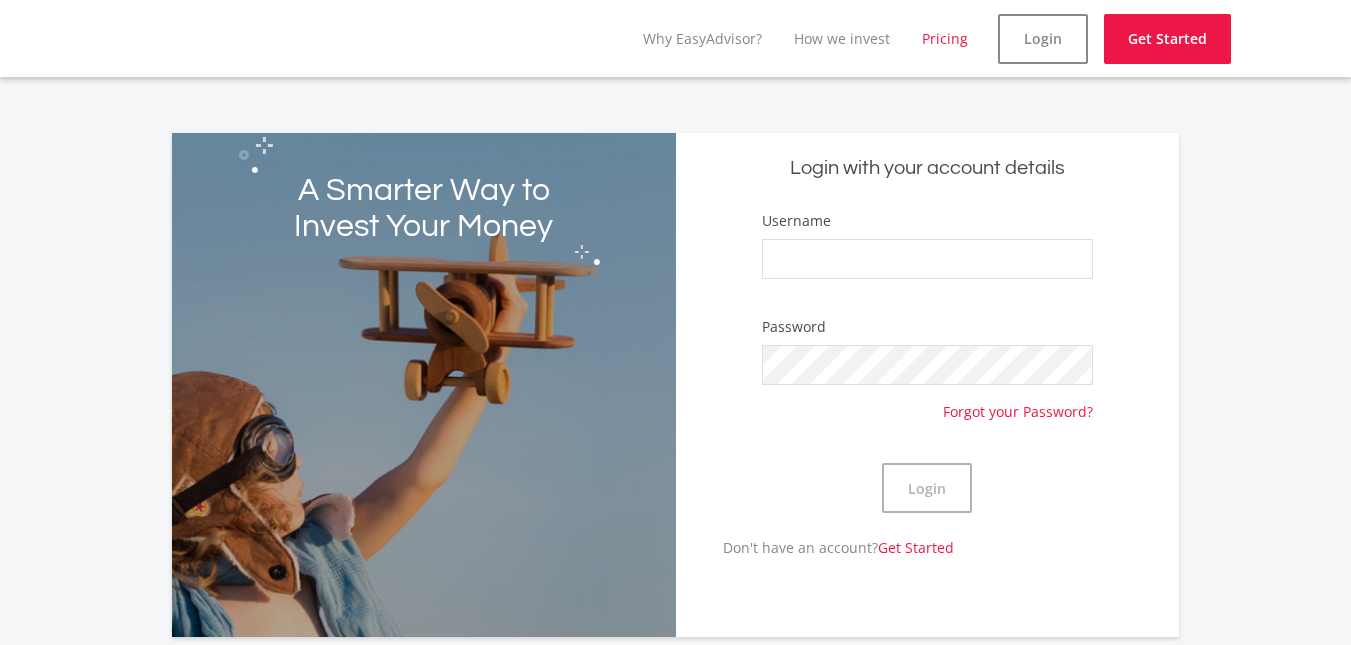 click on "Pricing" at bounding box center [945, 38] 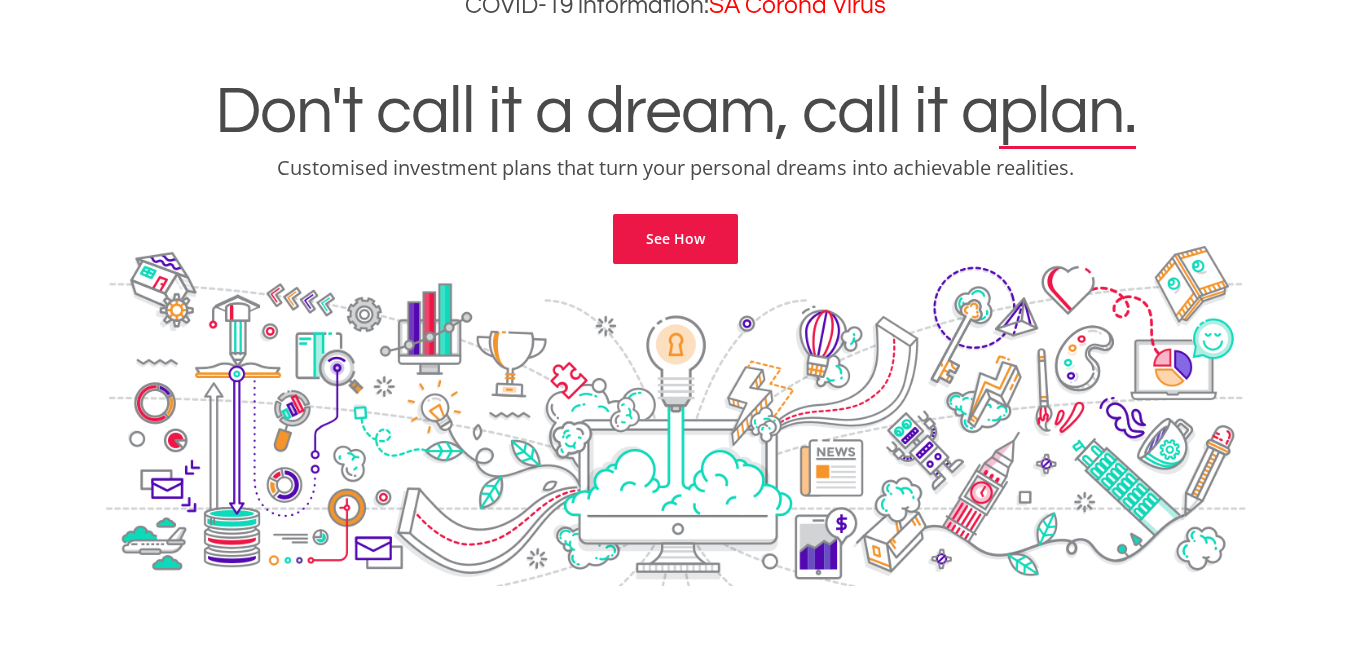 scroll, scrollTop: 0, scrollLeft: 0, axis: both 